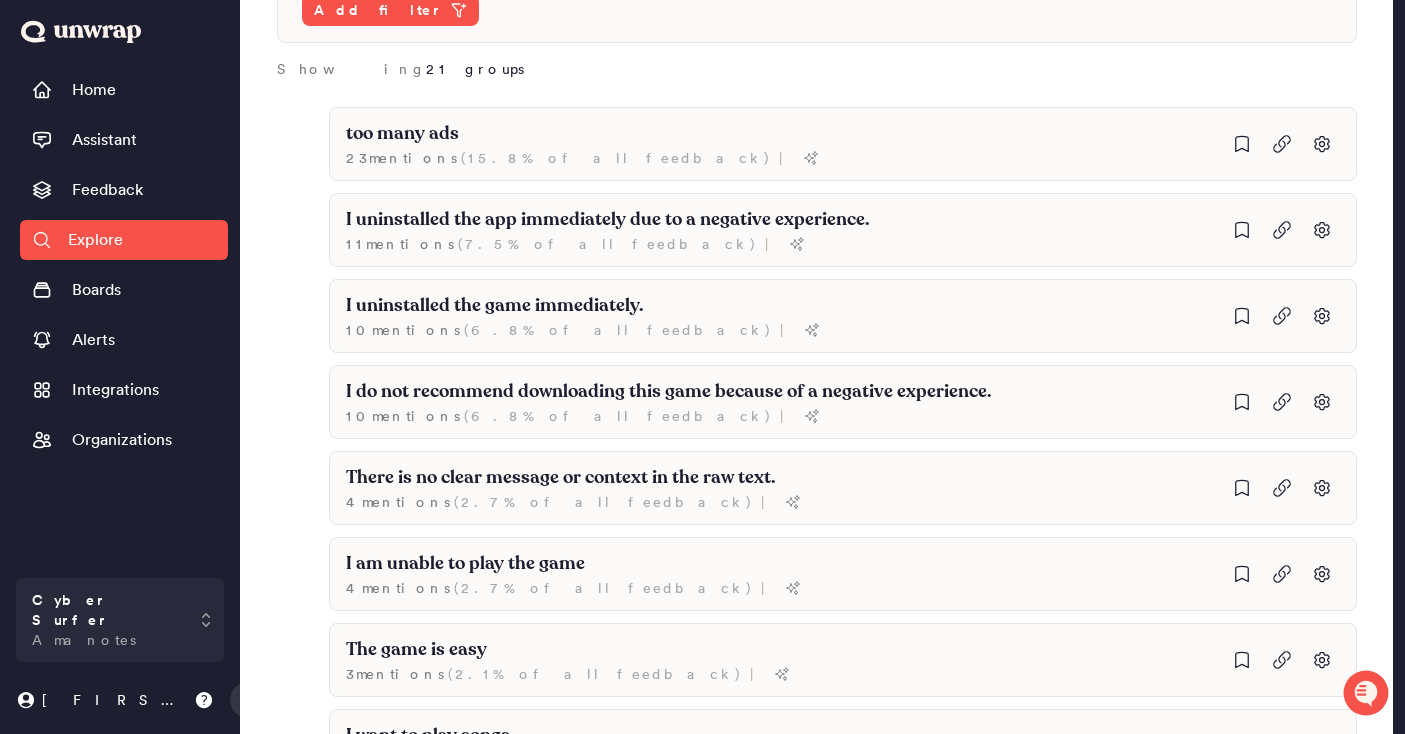 scroll, scrollTop: 197, scrollLeft: 0, axis: vertical 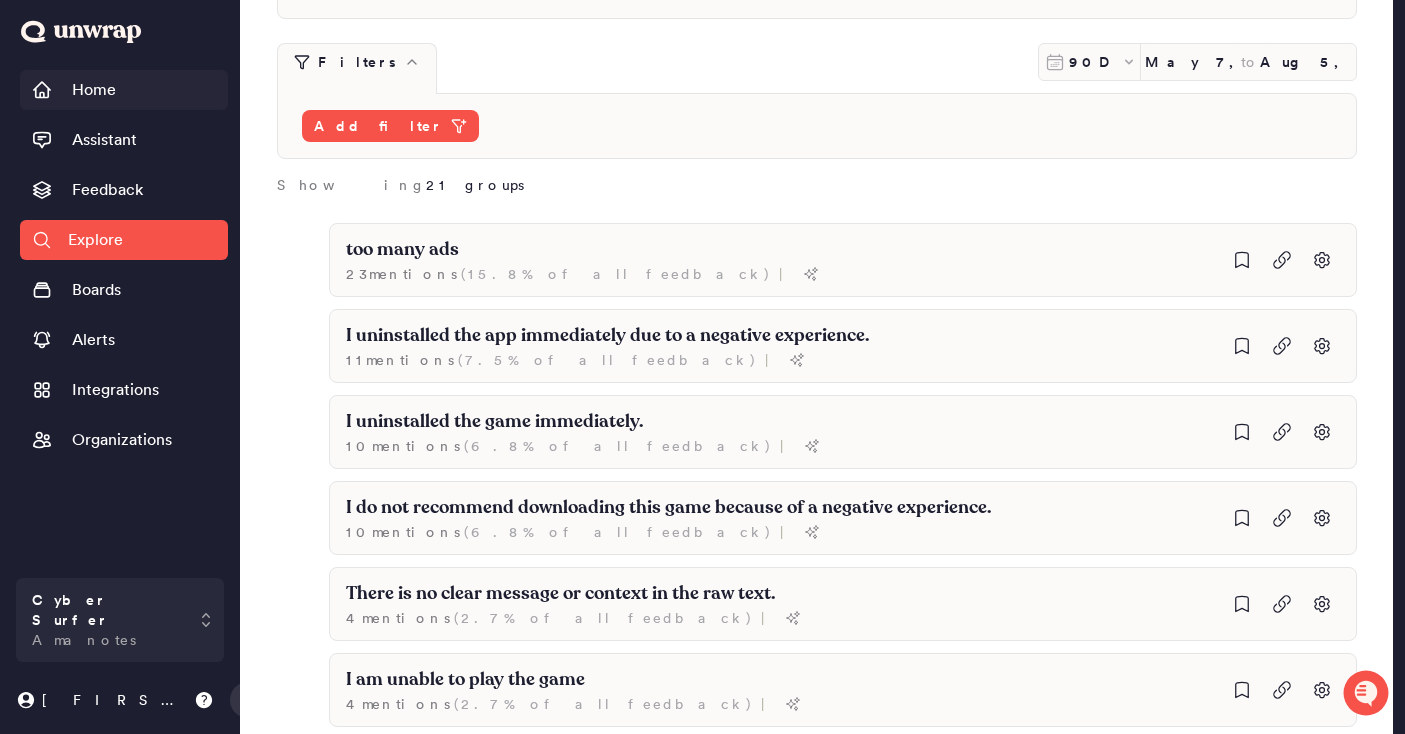 click on "Home" at bounding box center (124, 90) 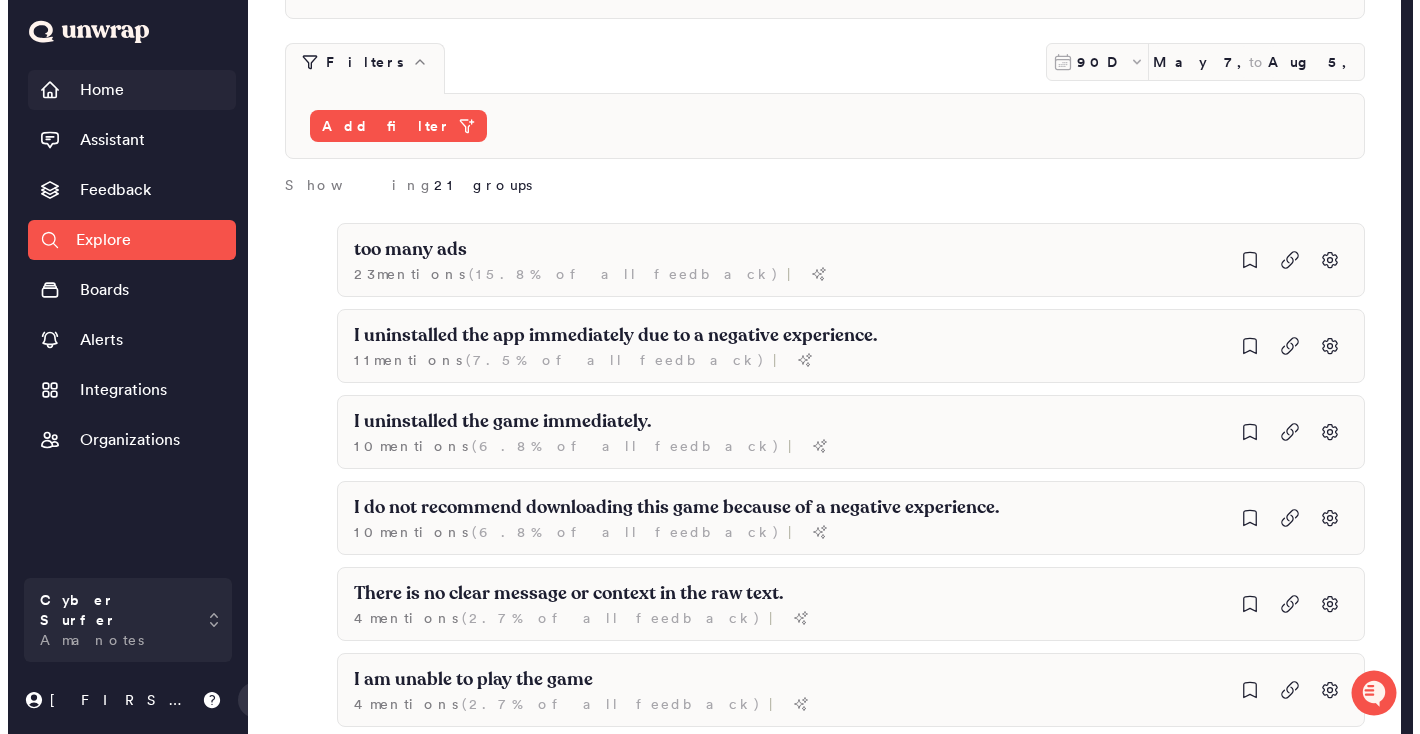 scroll, scrollTop: 0, scrollLeft: 0, axis: both 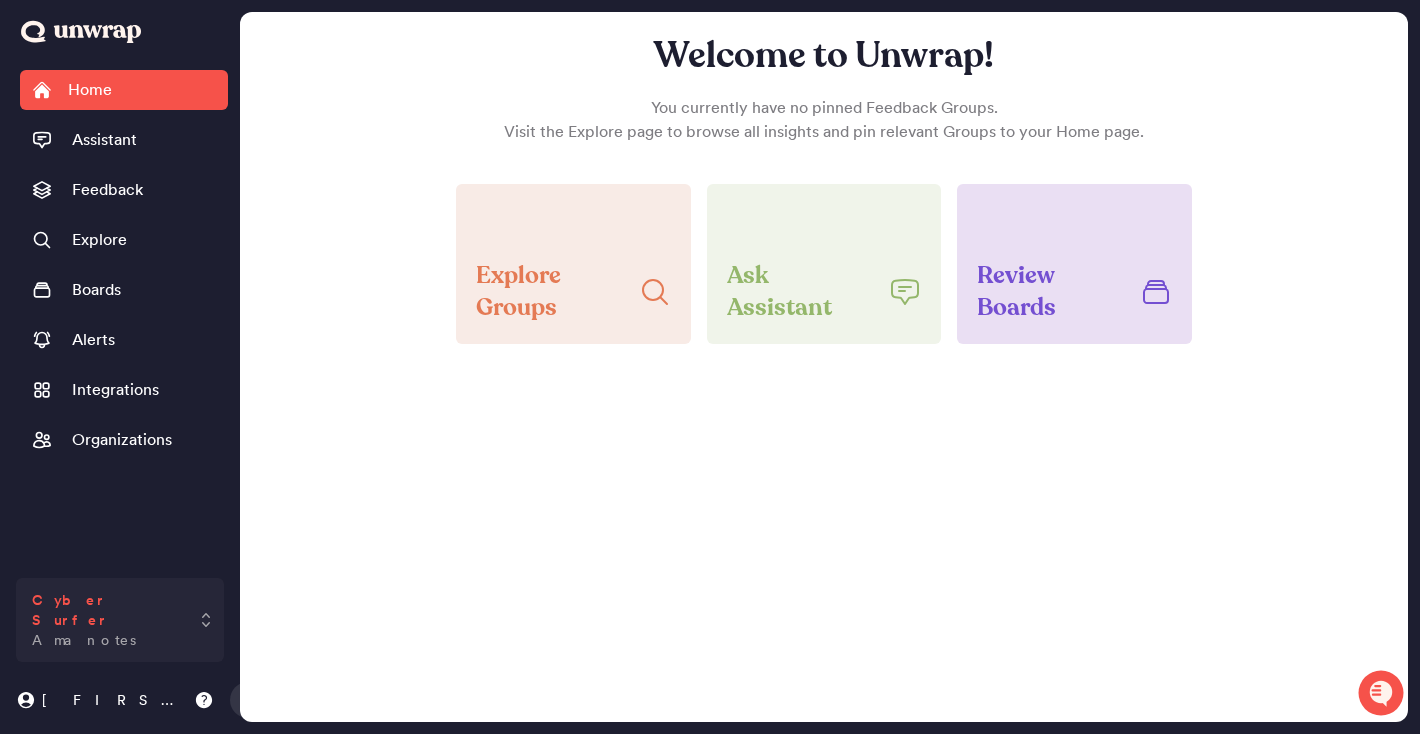 click on "Cyber Surfer Amanotes" at bounding box center [120, 620] 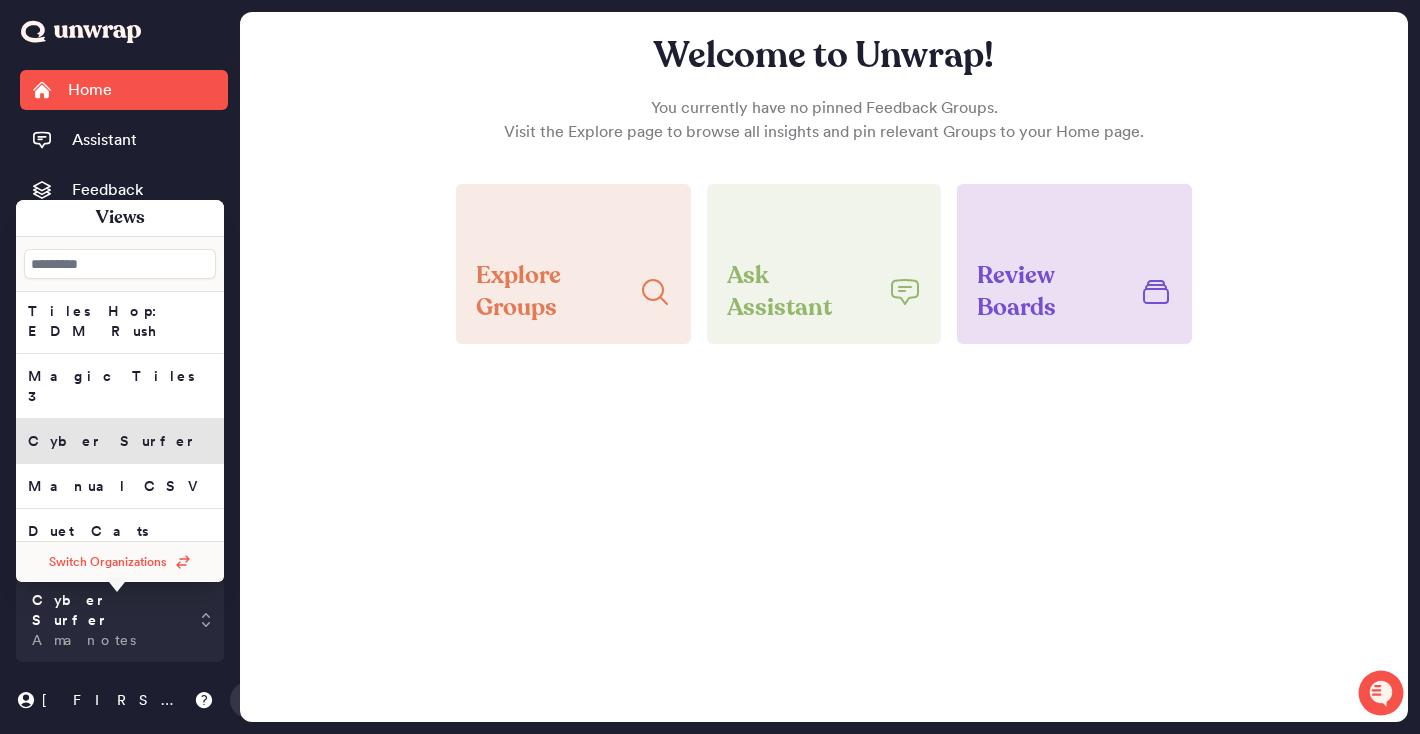 scroll, scrollTop: 4, scrollLeft: 0, axis: vertical 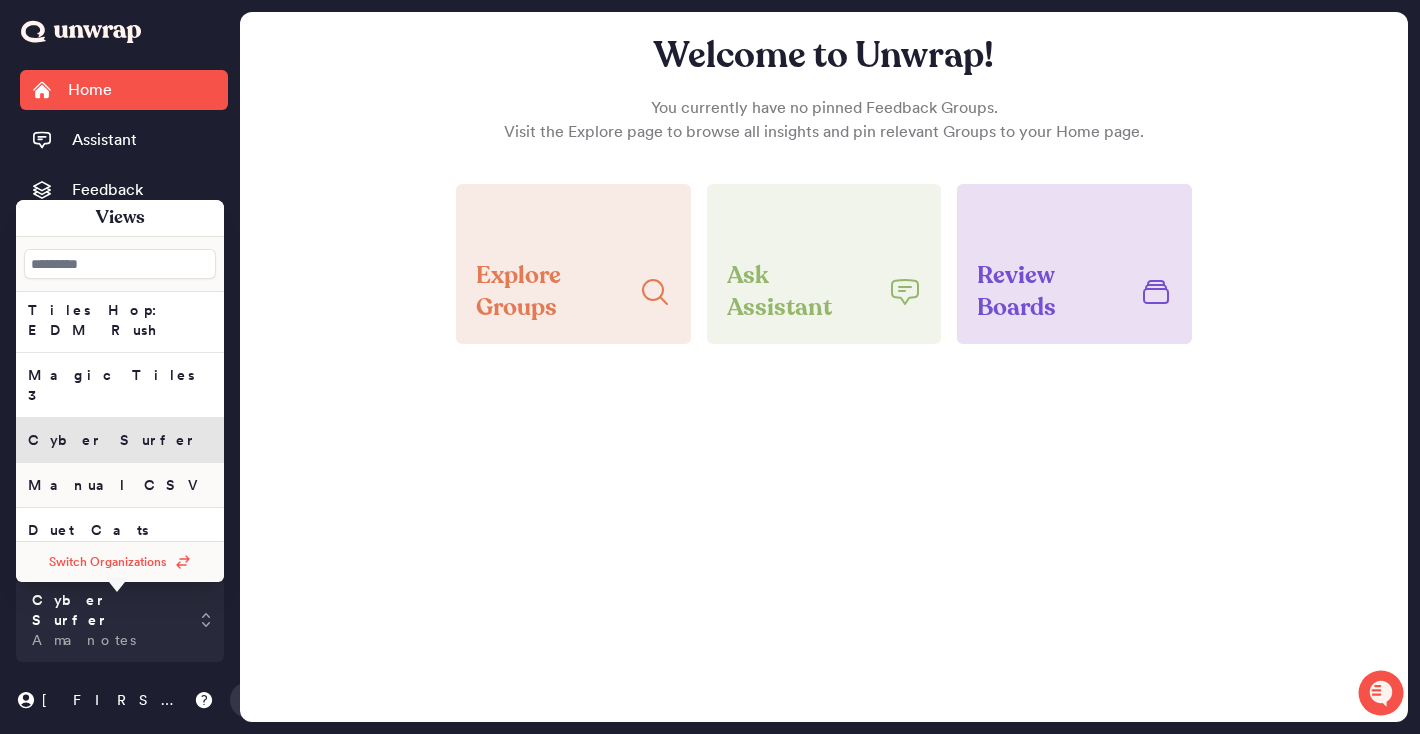 click on "Manual CSV" at bounding box center (120, 320) 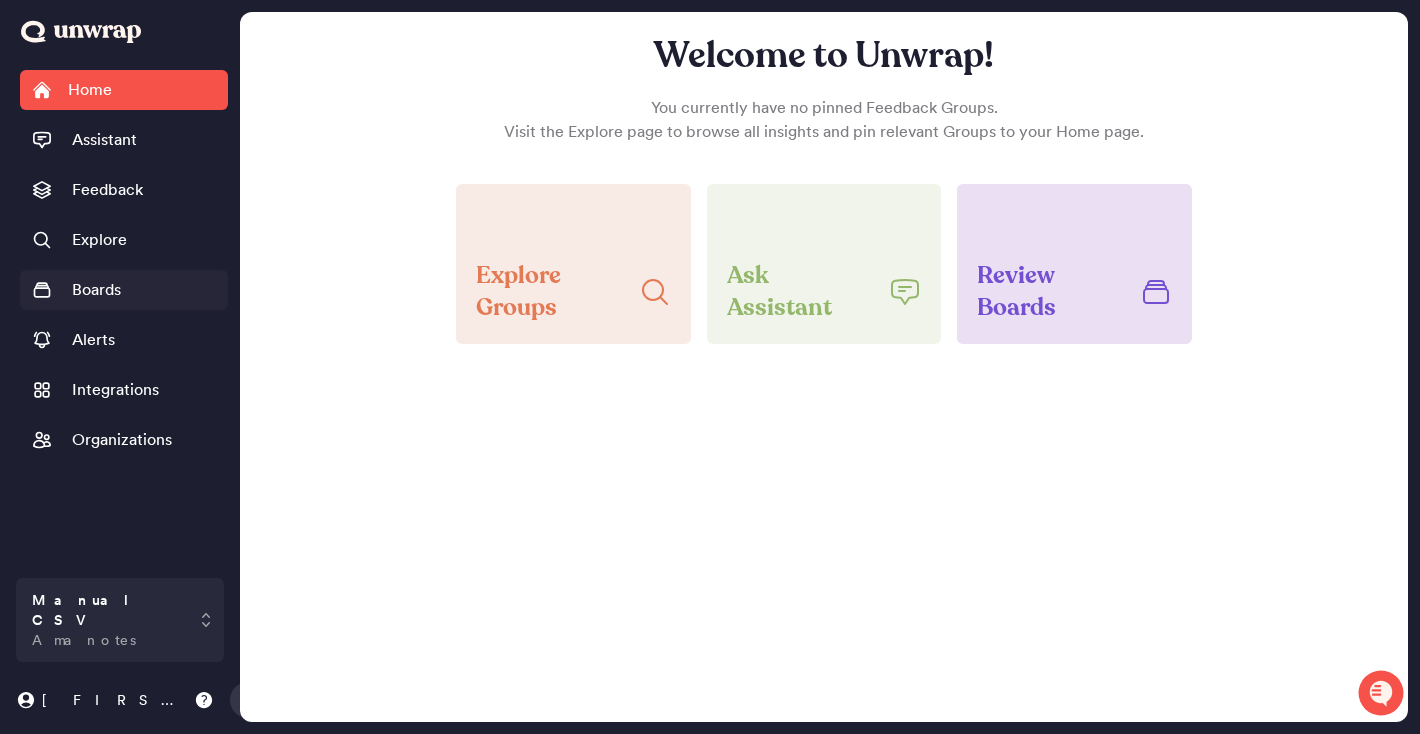 click on "Boards" at bounding box center [124, 290] 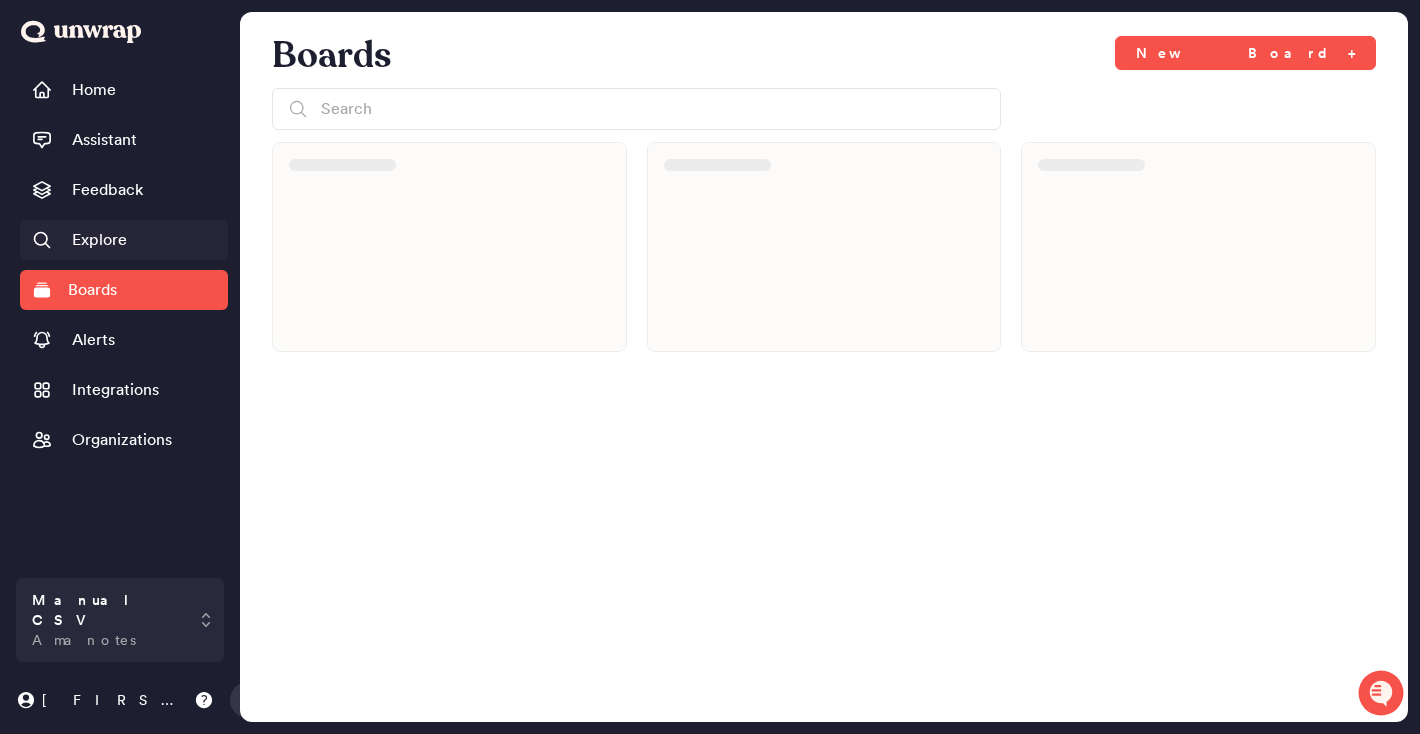 click on "Explore" at bounding box center (124, 240) 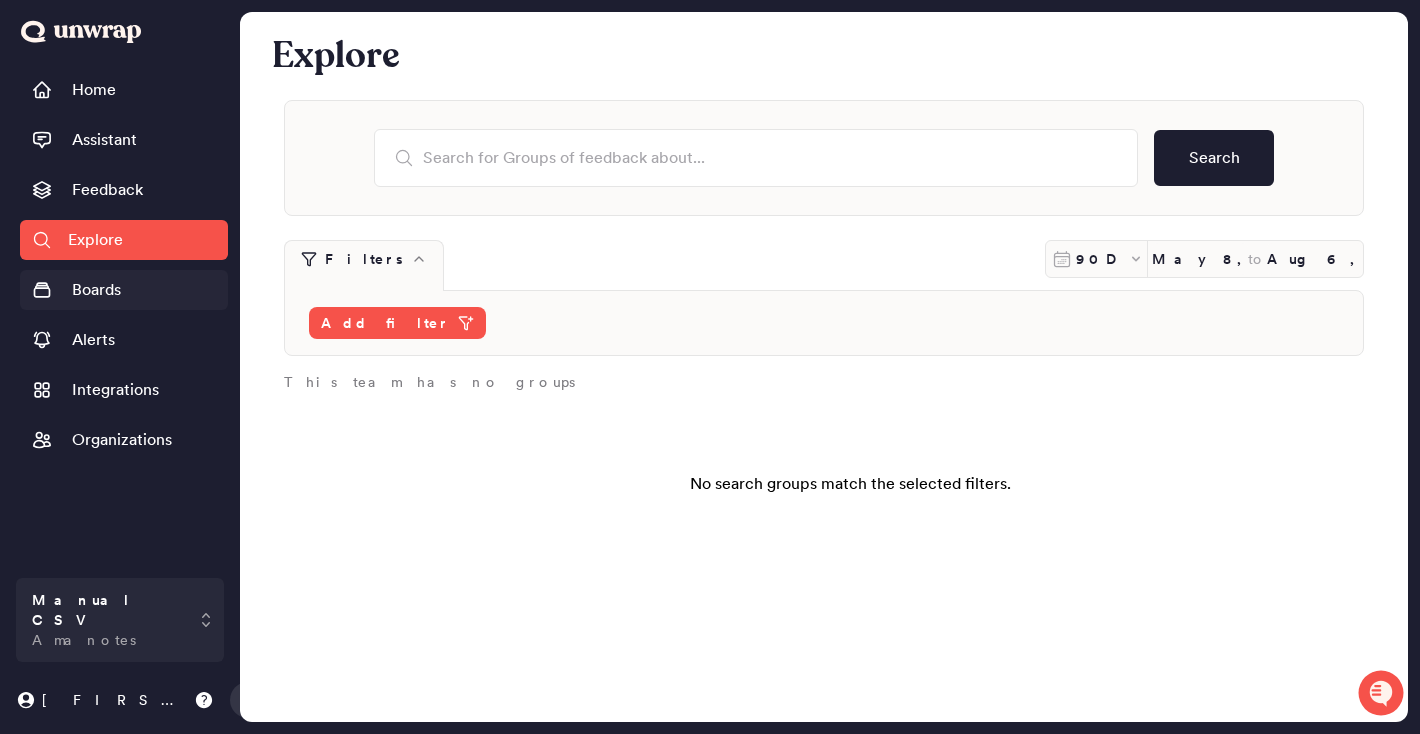 click on "Boards" at bounding box center [96, 290] 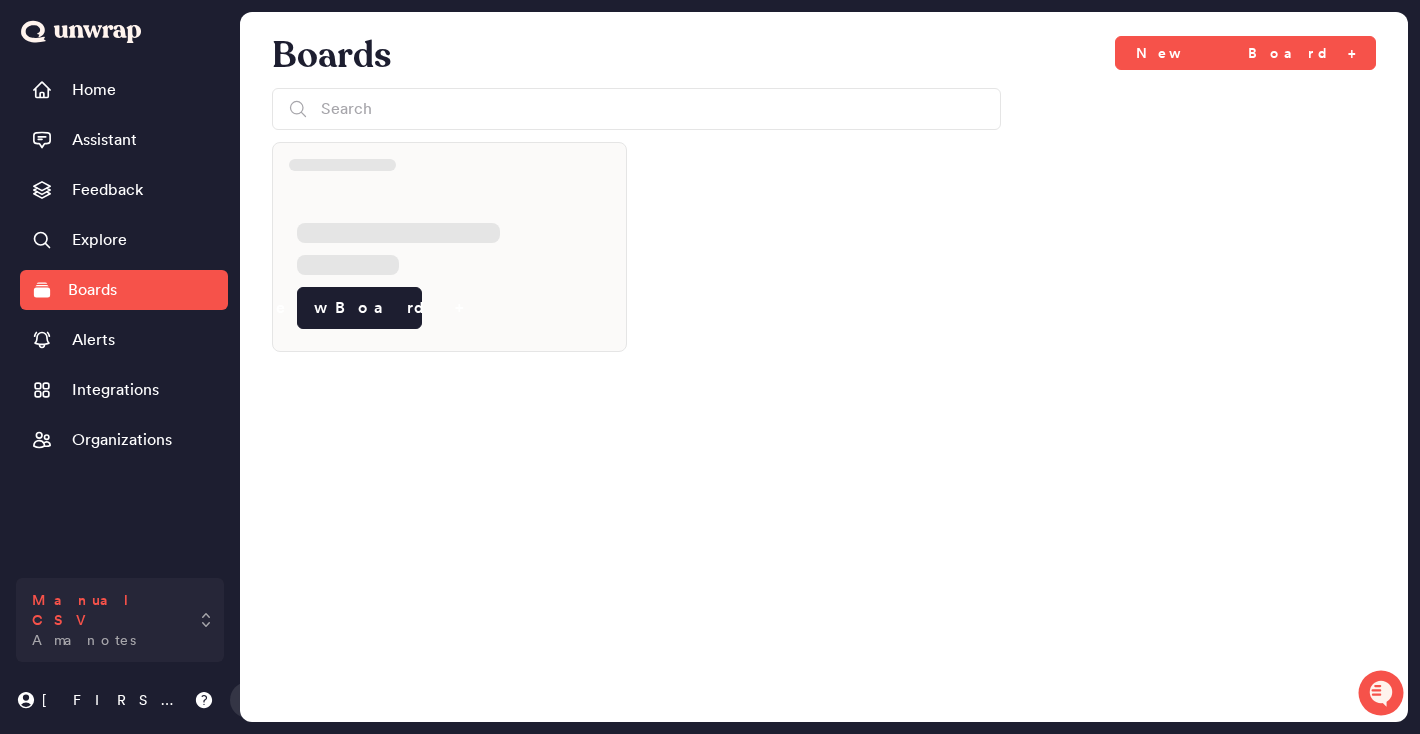 click on "Manual CSV Amanotes" at bounding box center [120, 620] 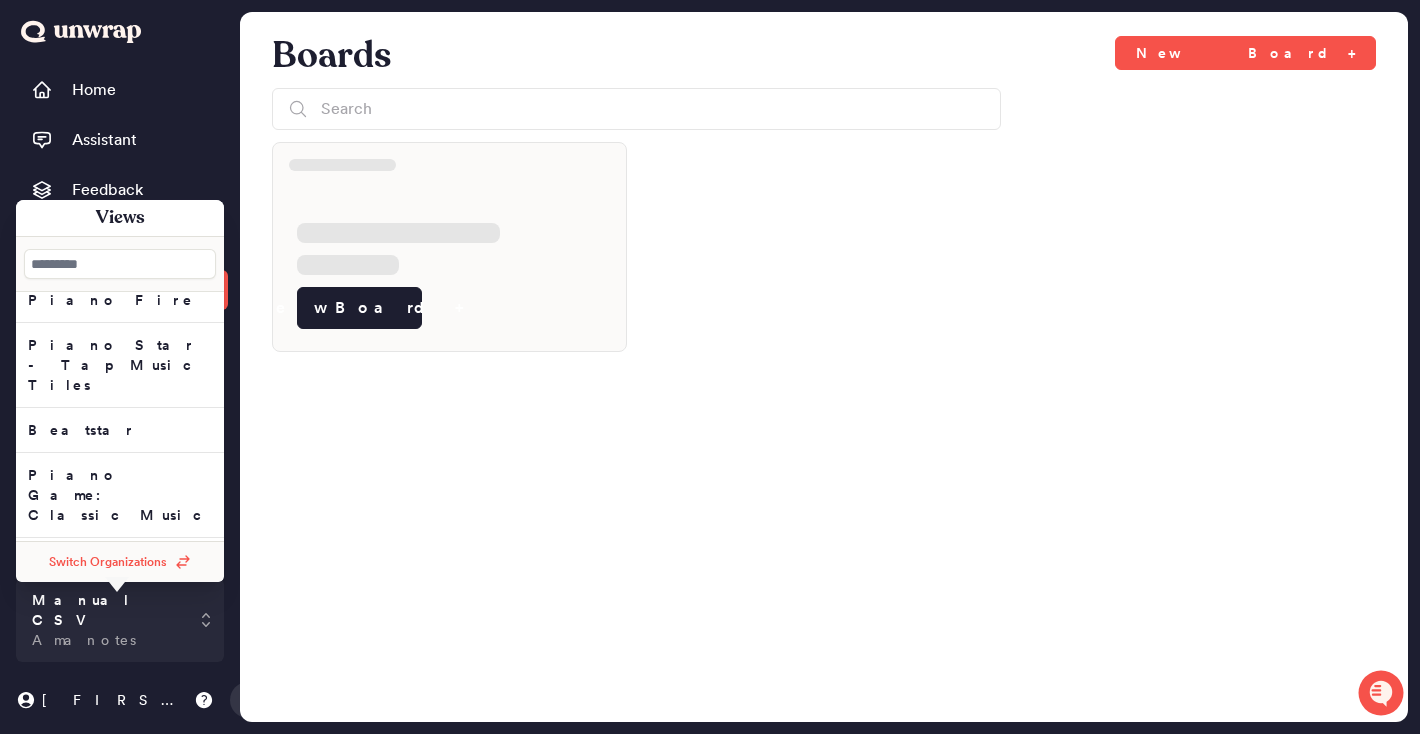 scroll, scrollTop: 290, scrollLeft: 0, axis: vertical 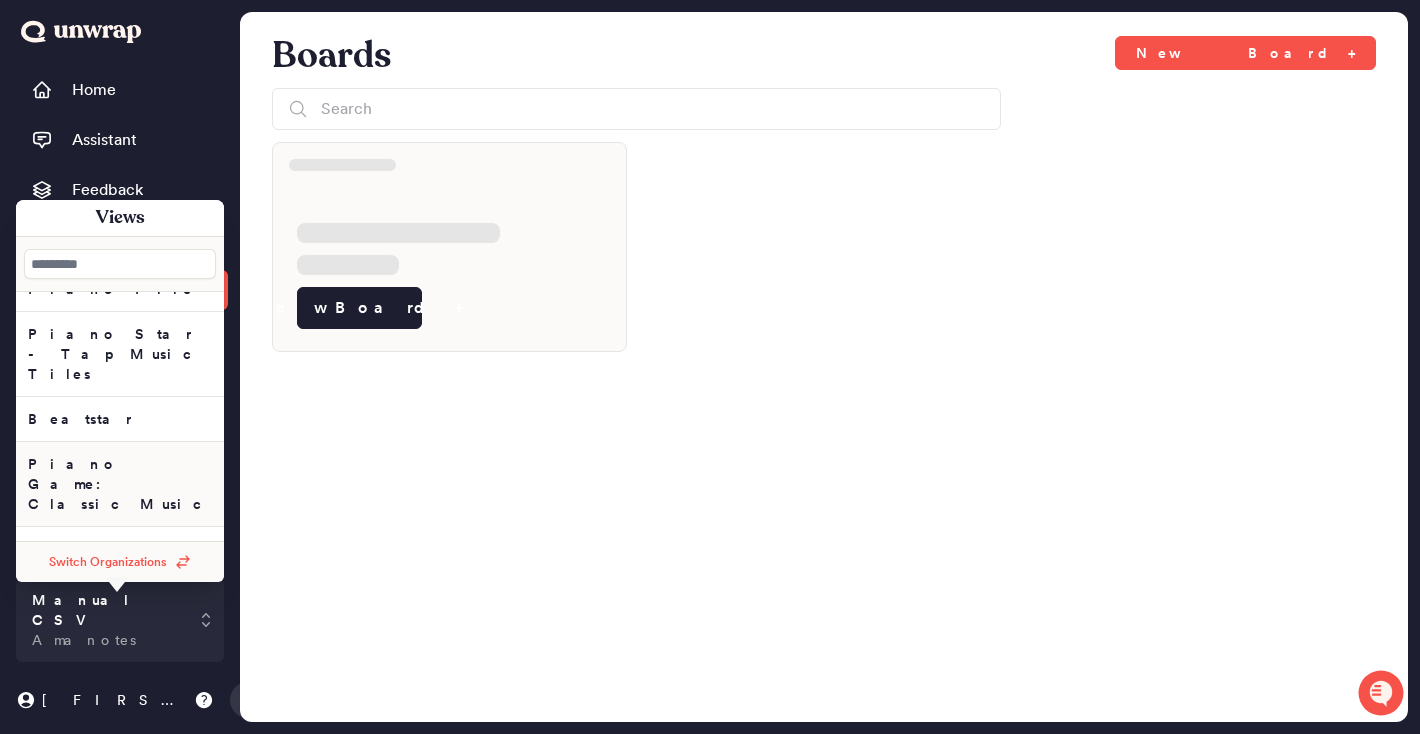 click on "Piano Game: Classic Music" at bounding box center (120, 34) 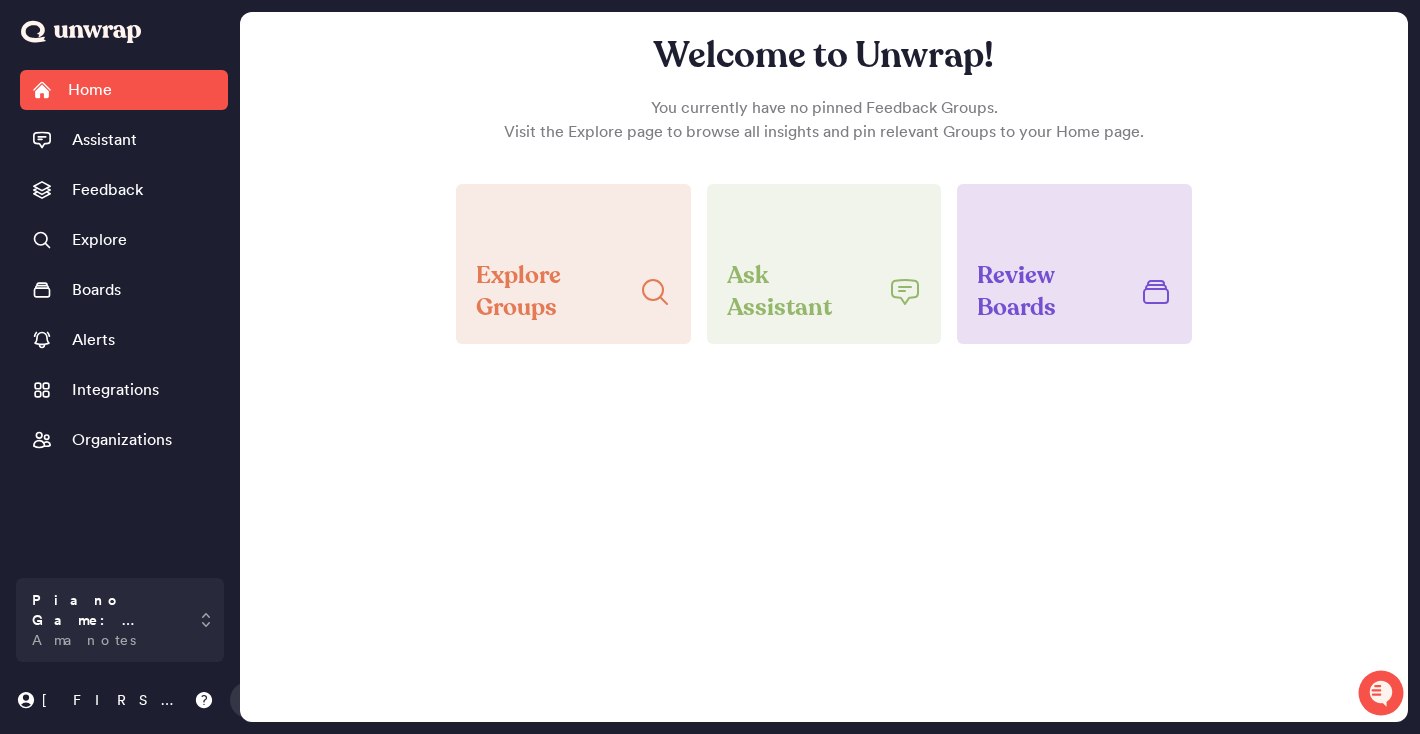 click on "Home Assistant Feedback Explore Boards Alerts Integrations Organizations" at bounding box center (124, 319) 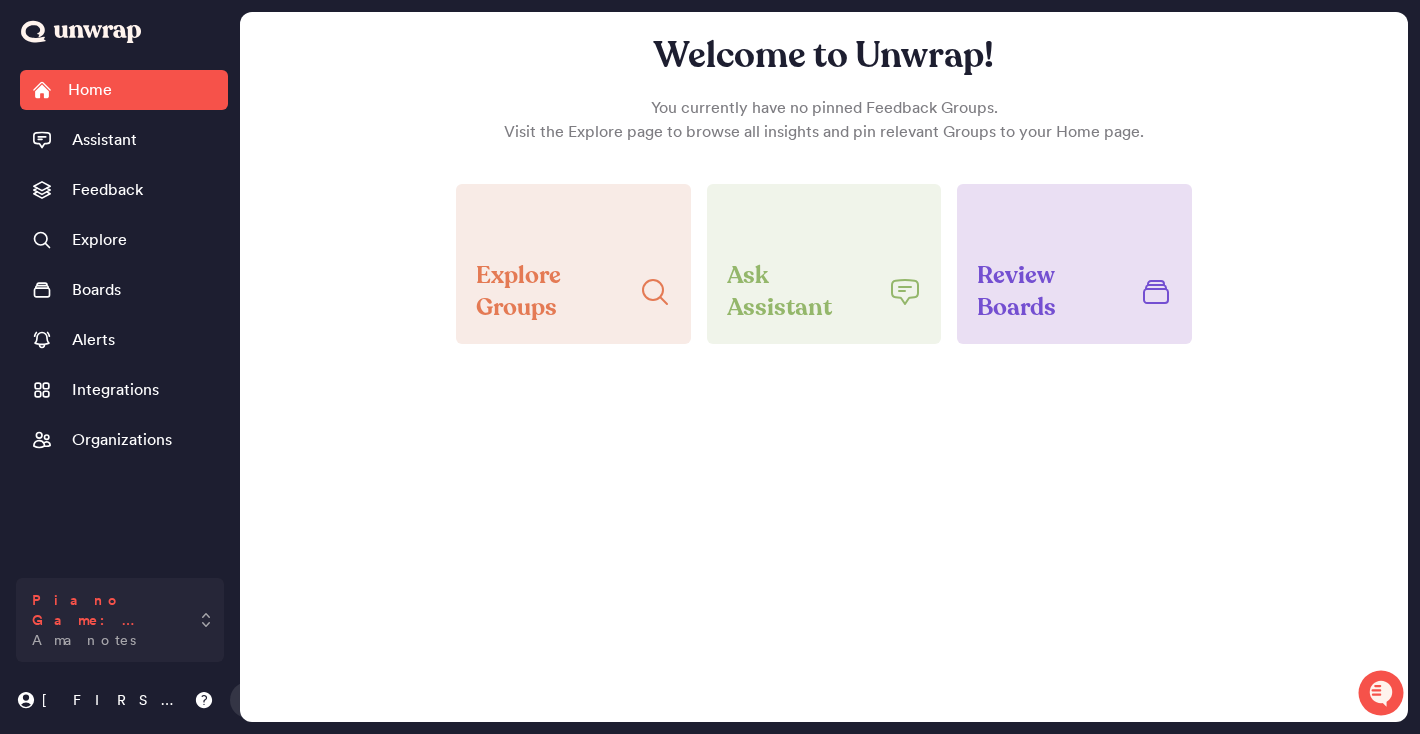 click on "Piano Game: Classic Music" at bounding box center (106, 610) 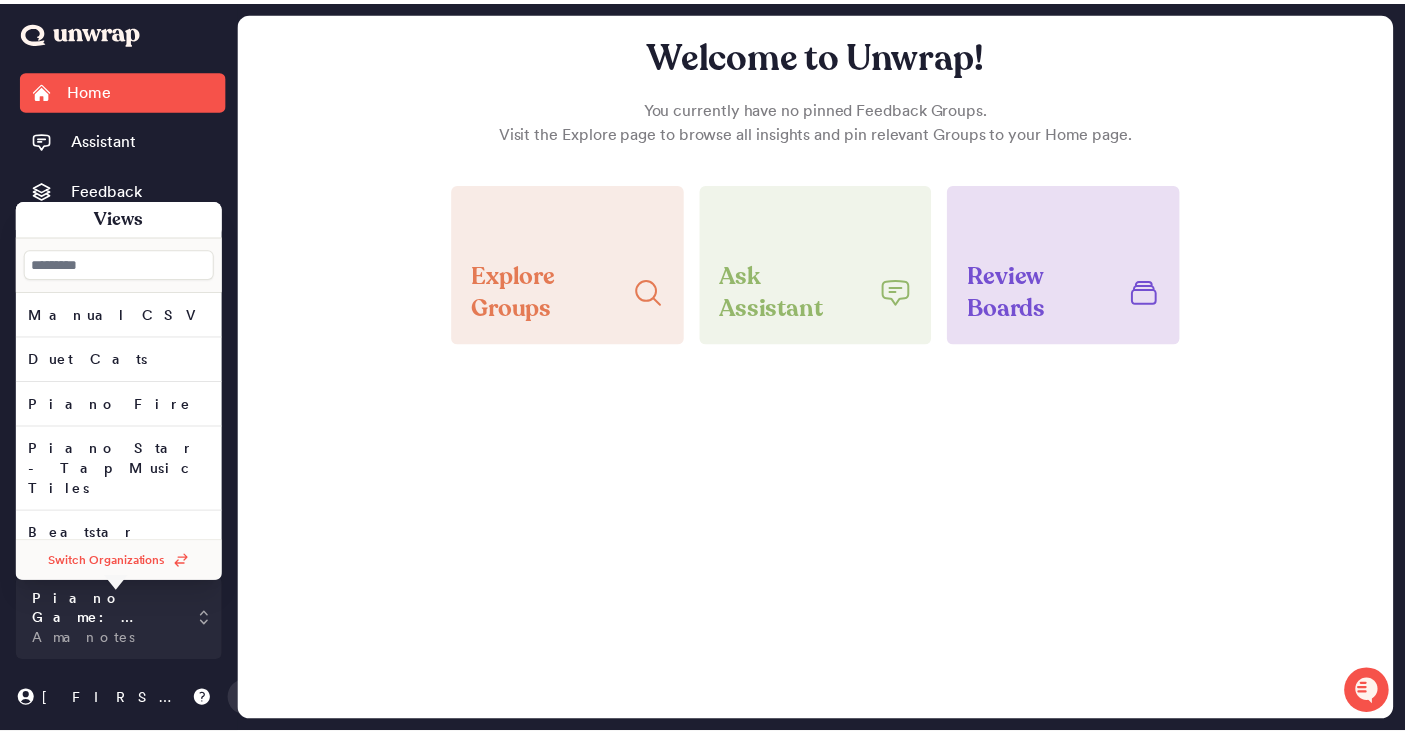 scroll, scrollTop: 149, scrollLeft: 0, axis: vertical 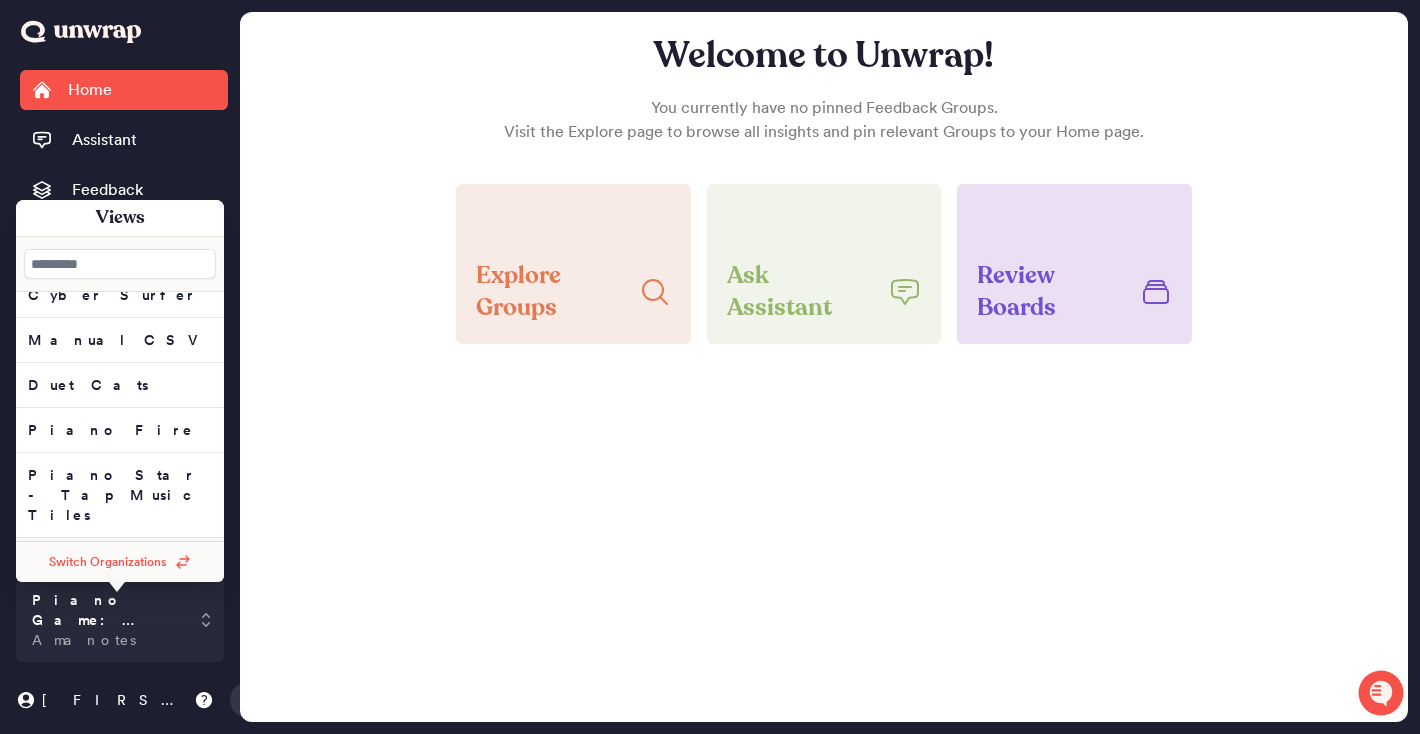 click on "Beatstar" at bounding box center (120, 175) 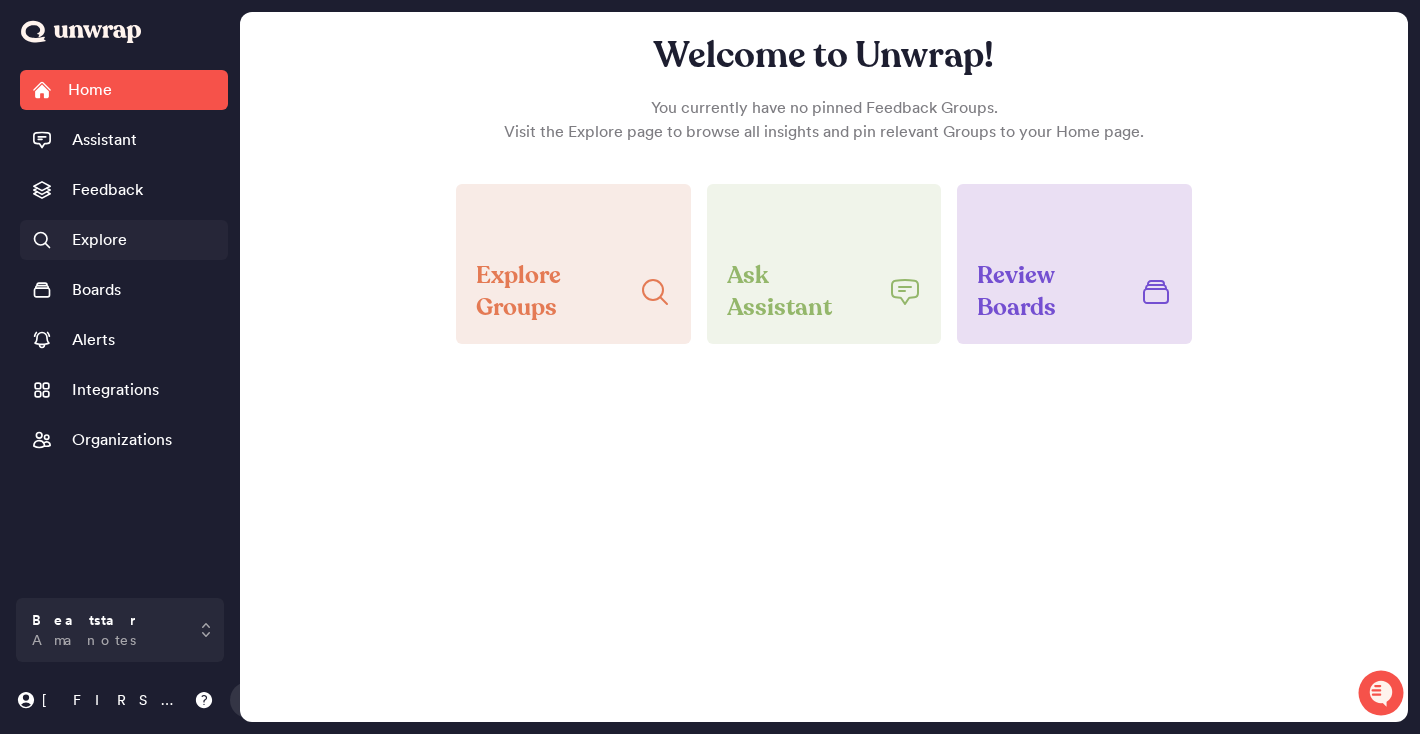 click on "Explore" at bounding box center [124, 240] 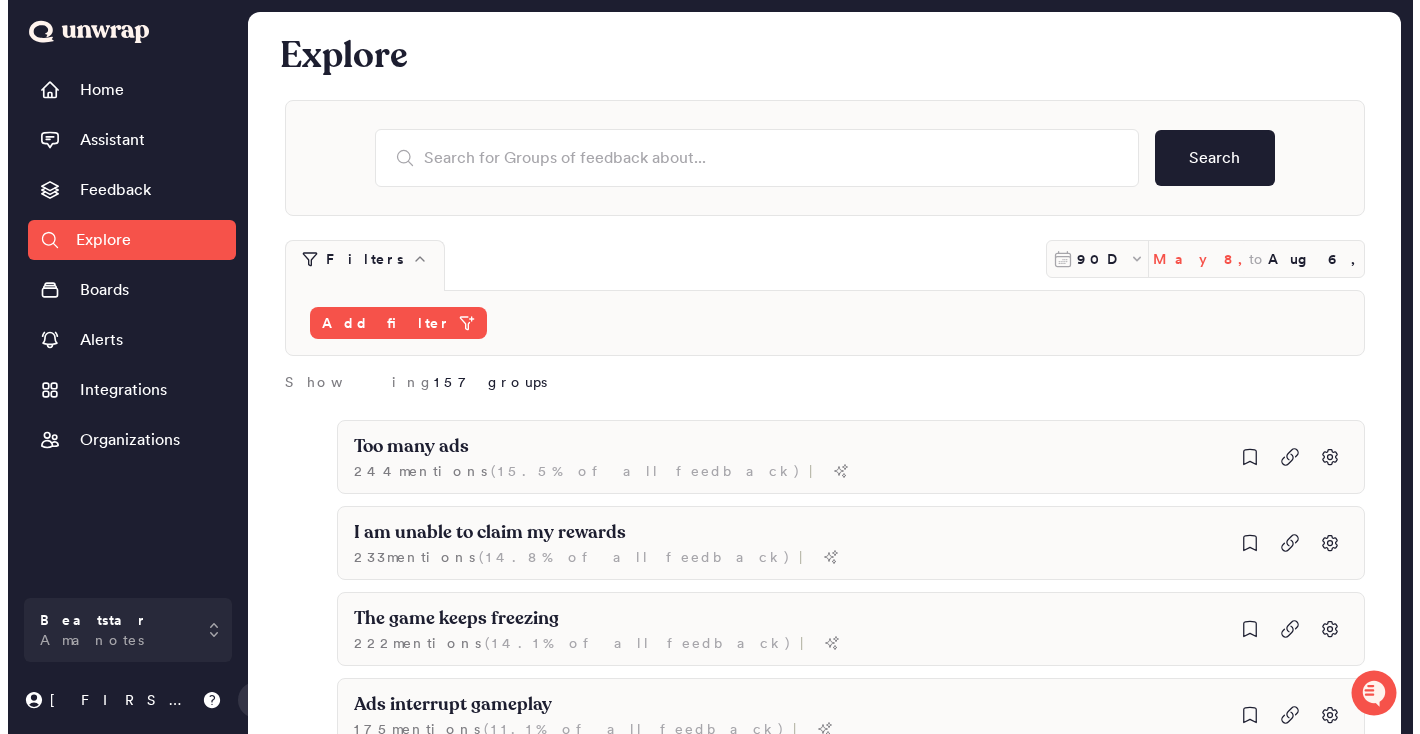 scroll, scrollTop: 0, scrollLeft: 0, axis: both 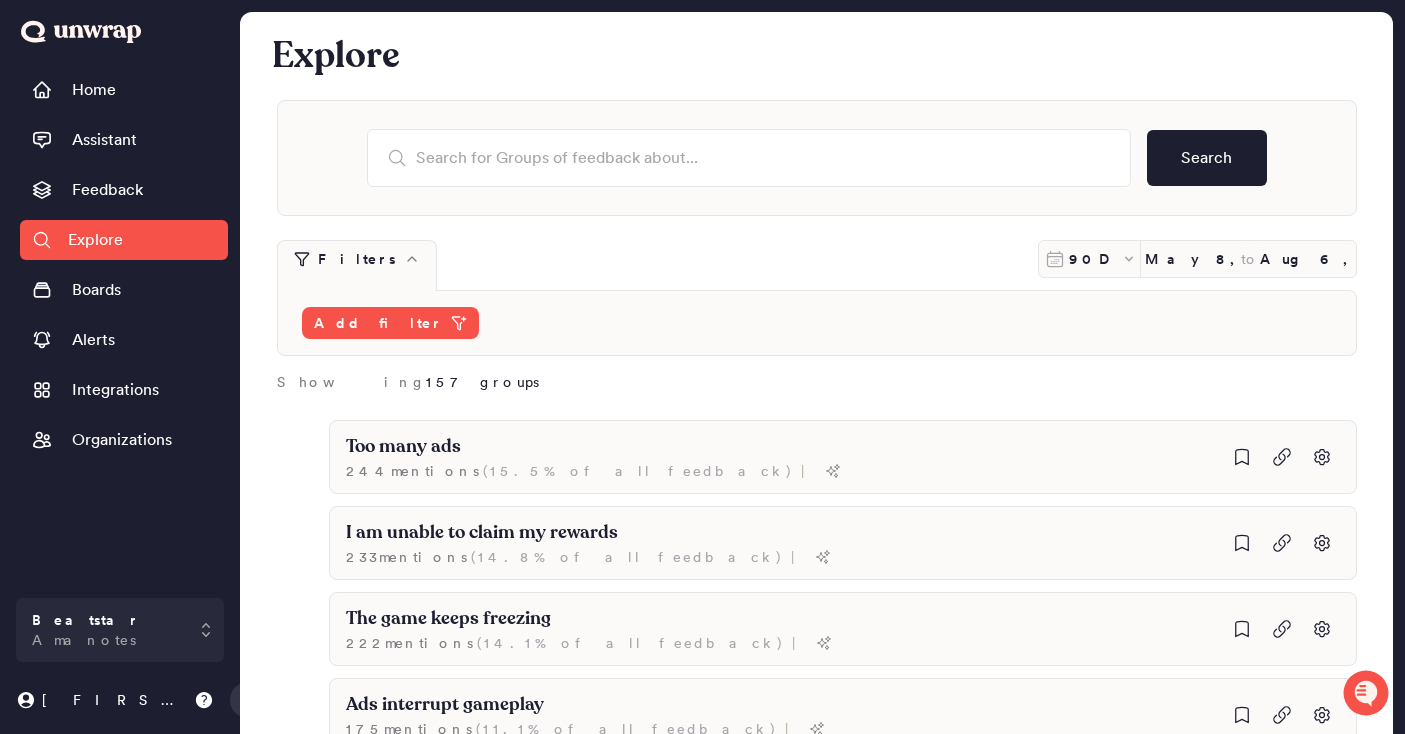 click on "Home Assistant Feedback Explore Boards Alerts Integrations Organizations" at bounding box center (124, 329) 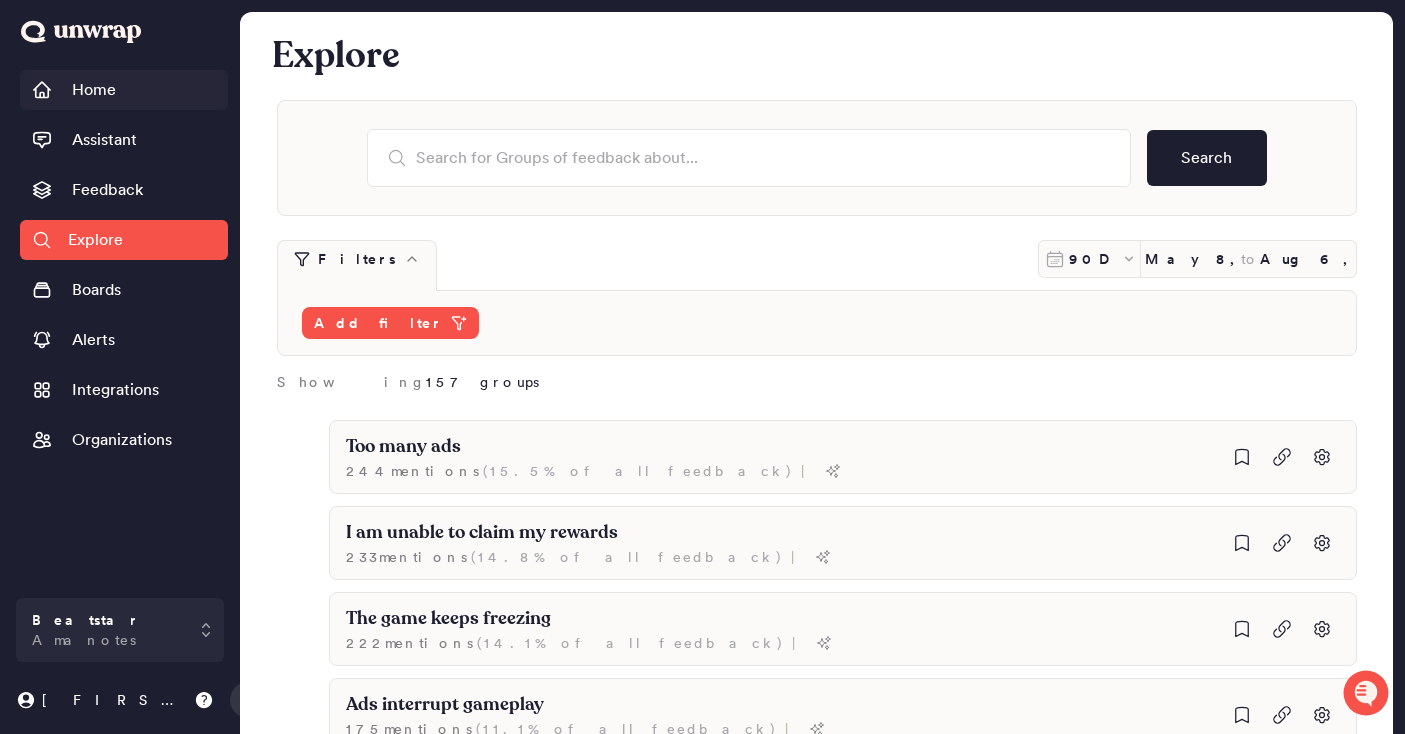 click on "Home" at bounding box center (124, 90) 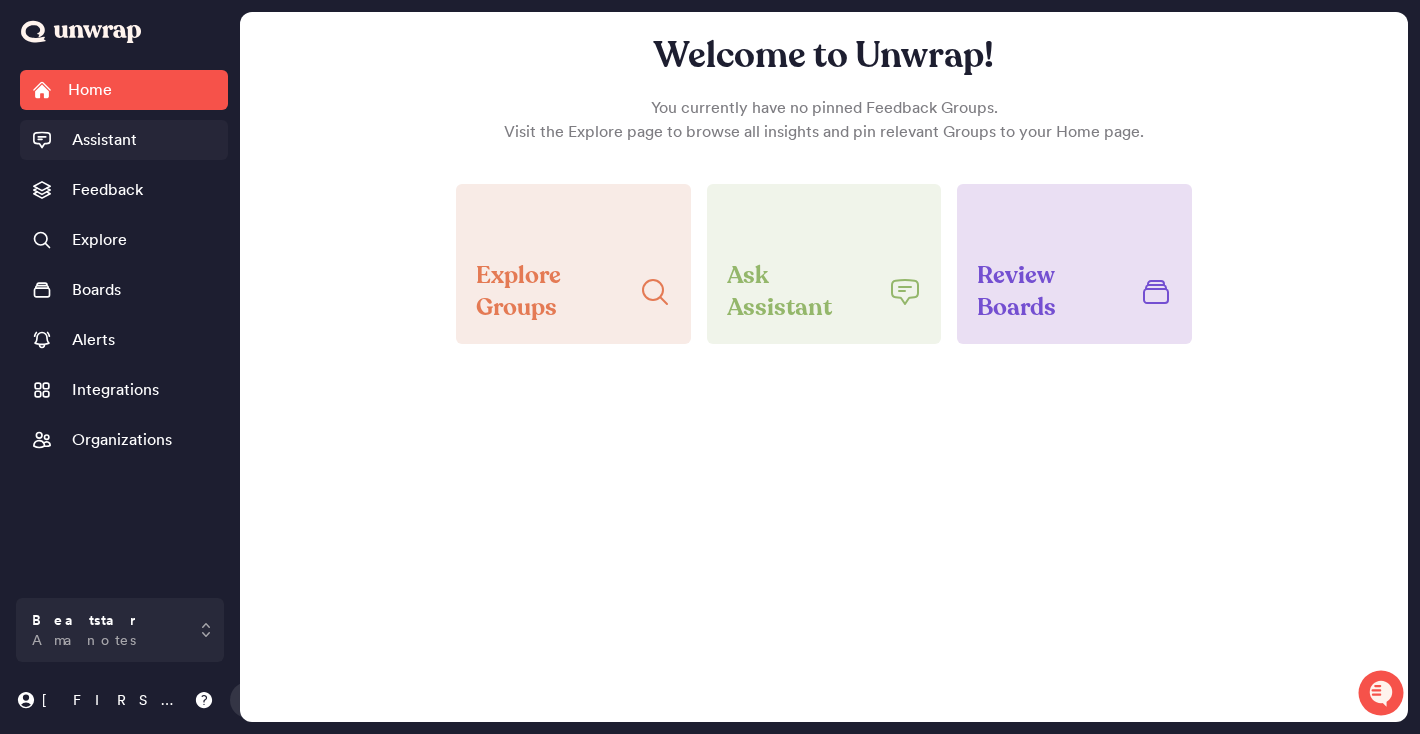 click on "Assistant" at bounding box center (124, 140) 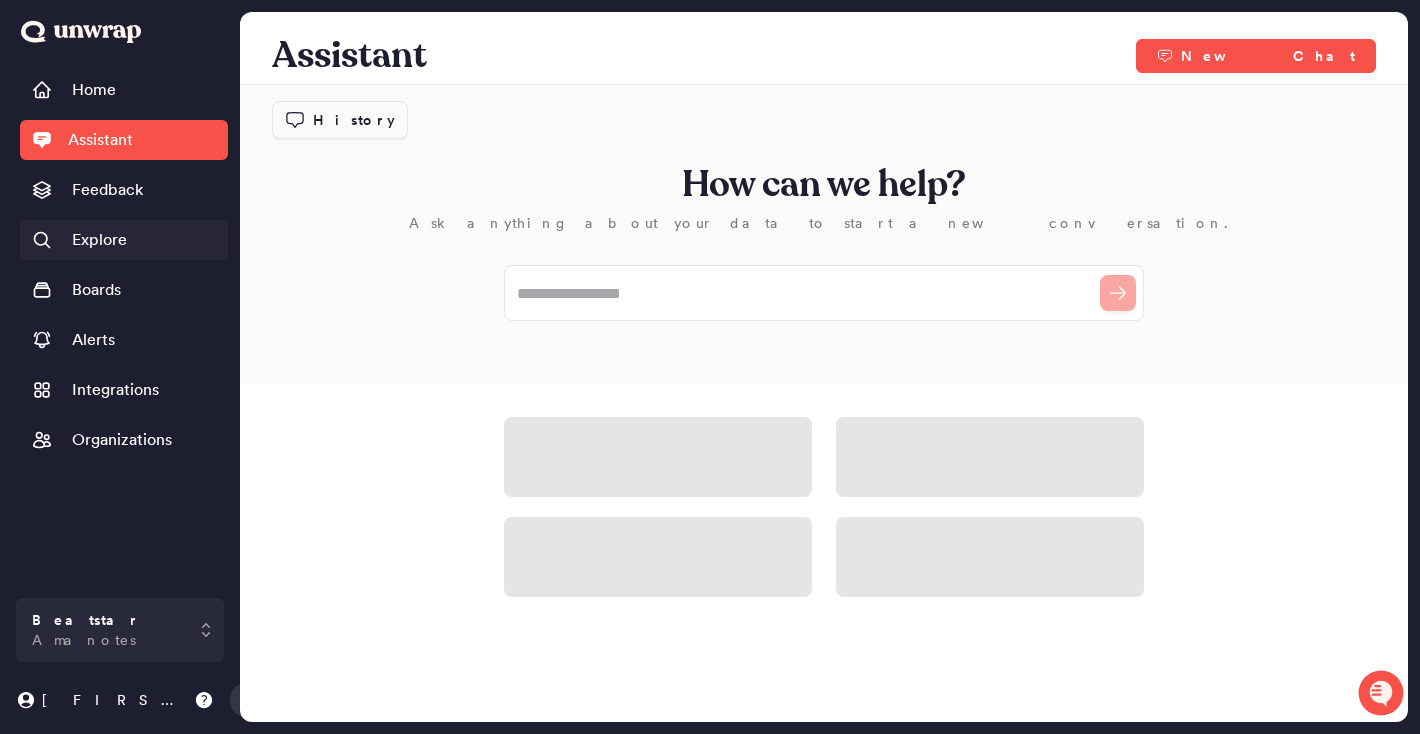 click on "Explore" at bounding box center [124, 240] 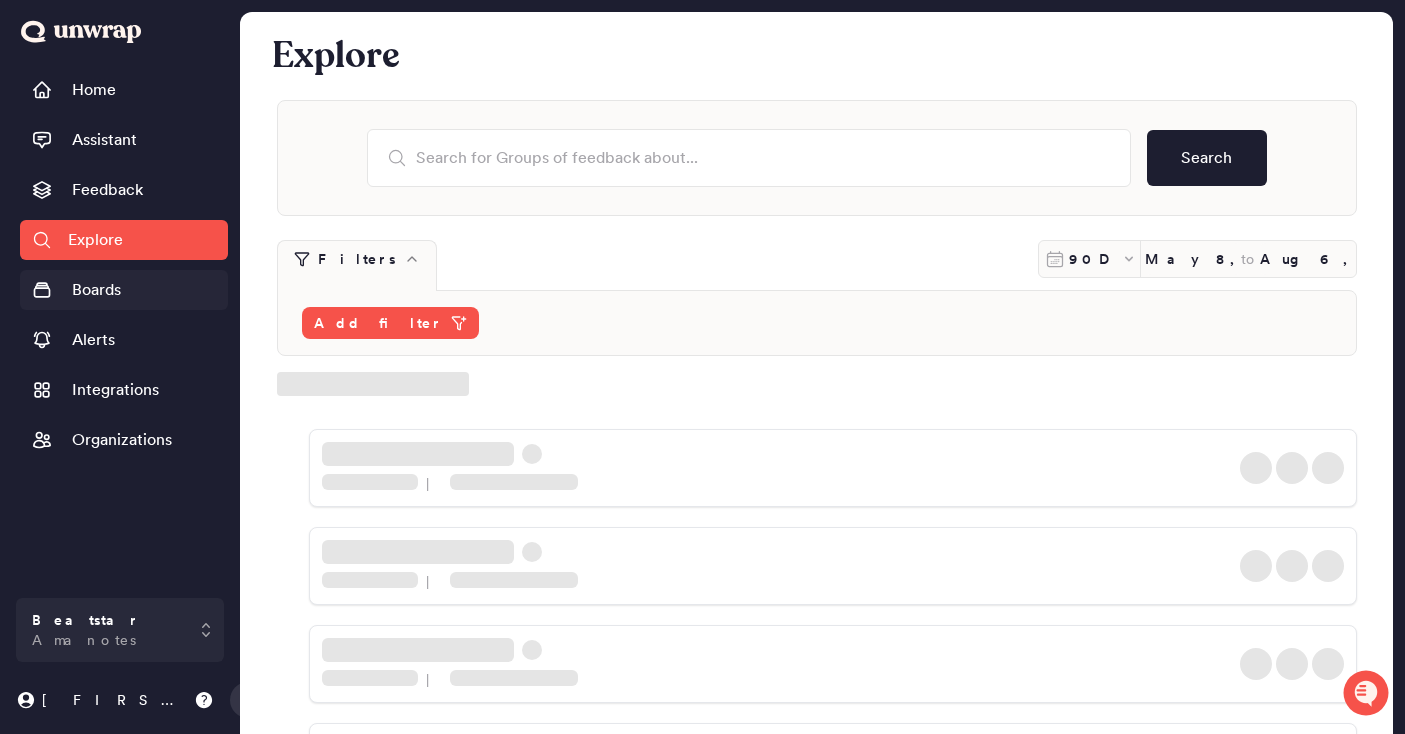 click on "Boards" at bounding box center [96, 290] 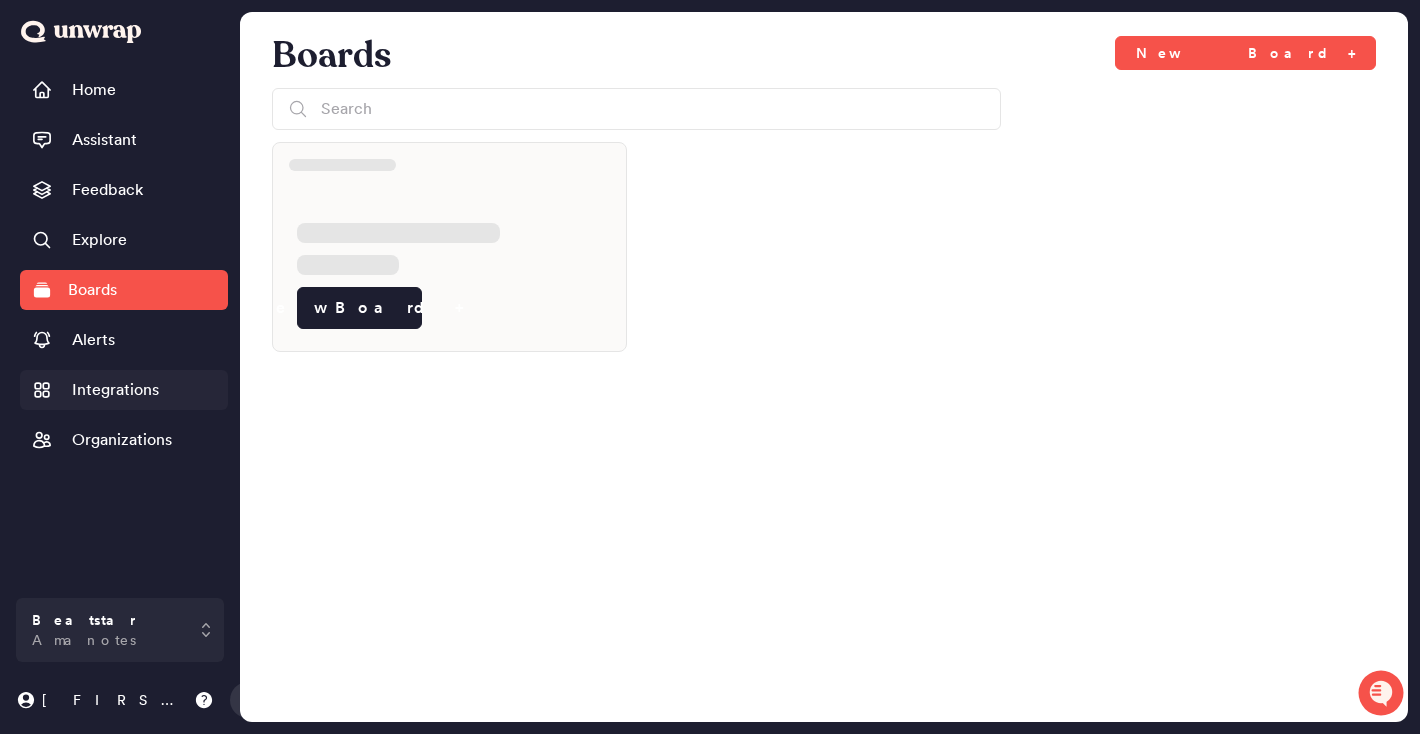 click on "Integrations" at bounding box center [115, 390] 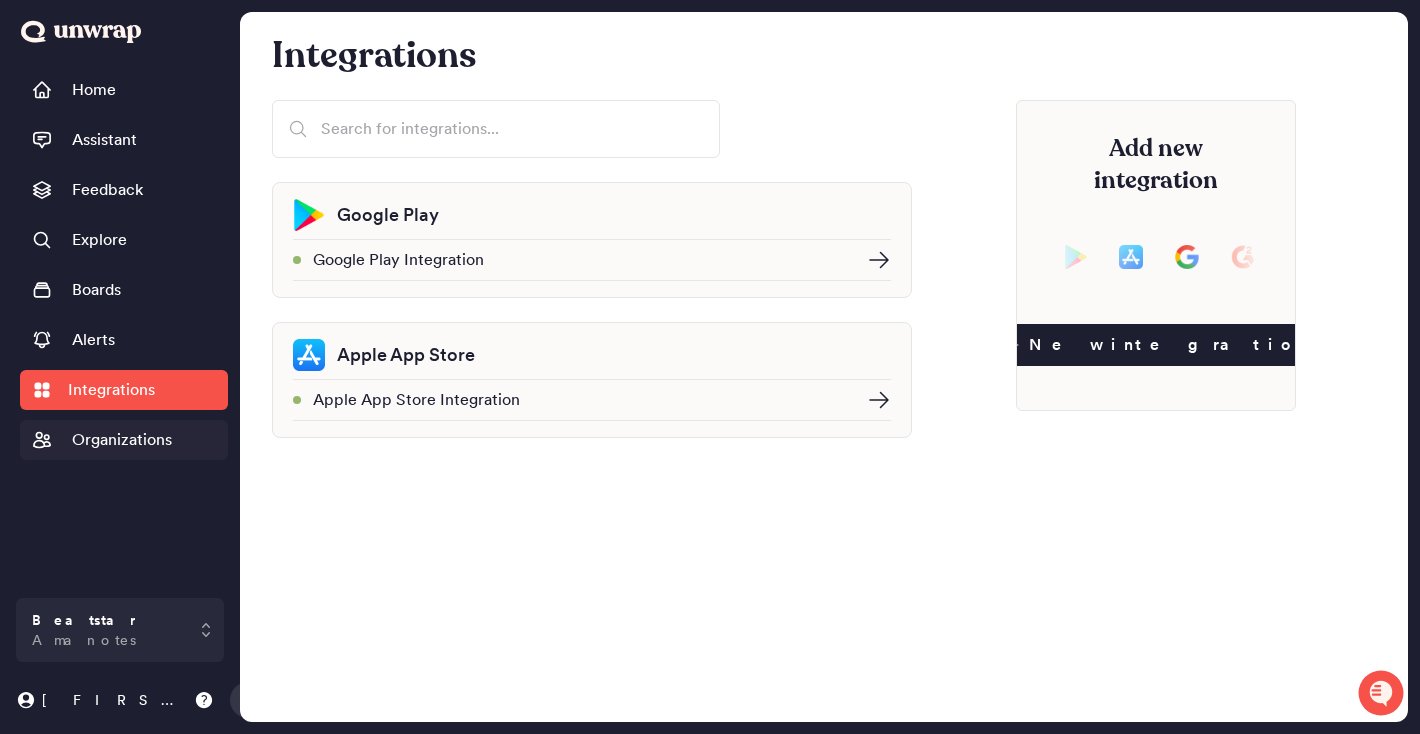 click on "Organizations" at bounding box center (122, 440) 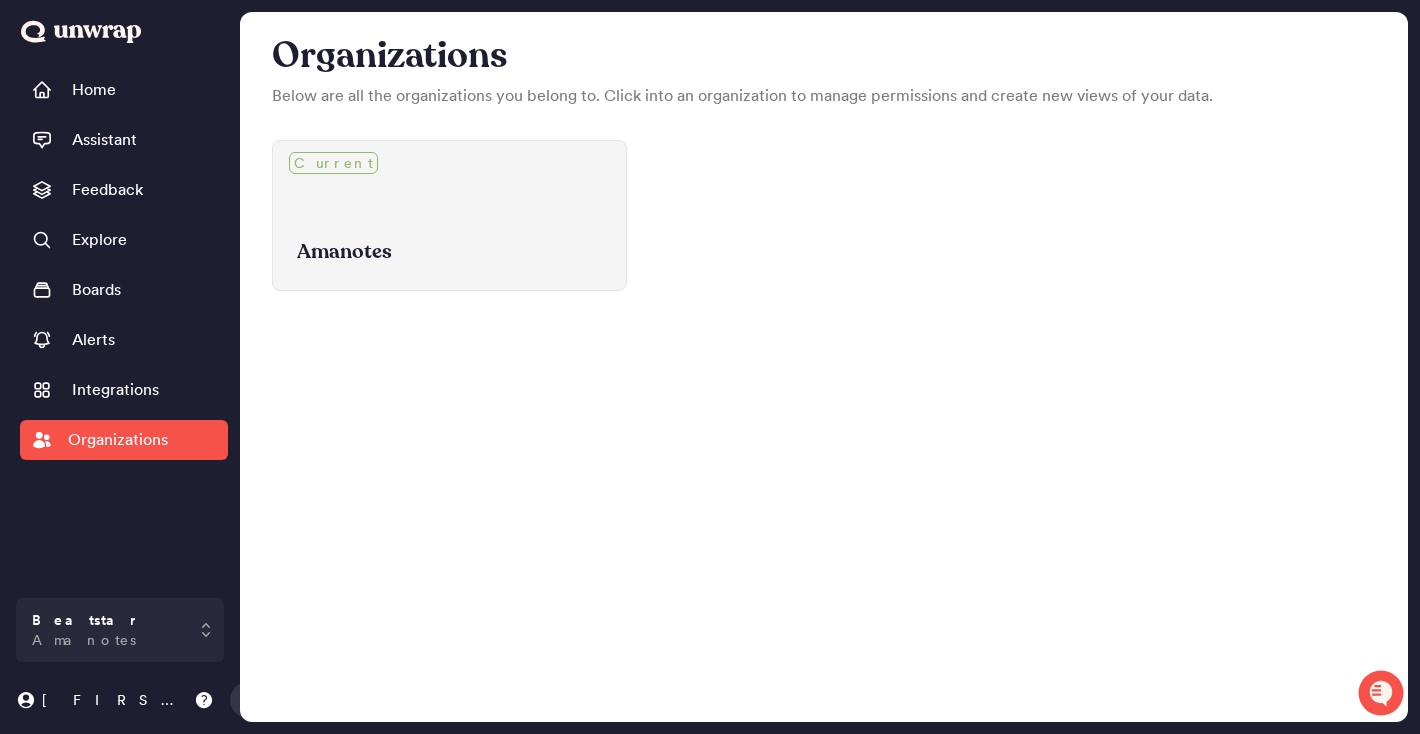 click on "Amanotes" at bounding box center (449, 237) 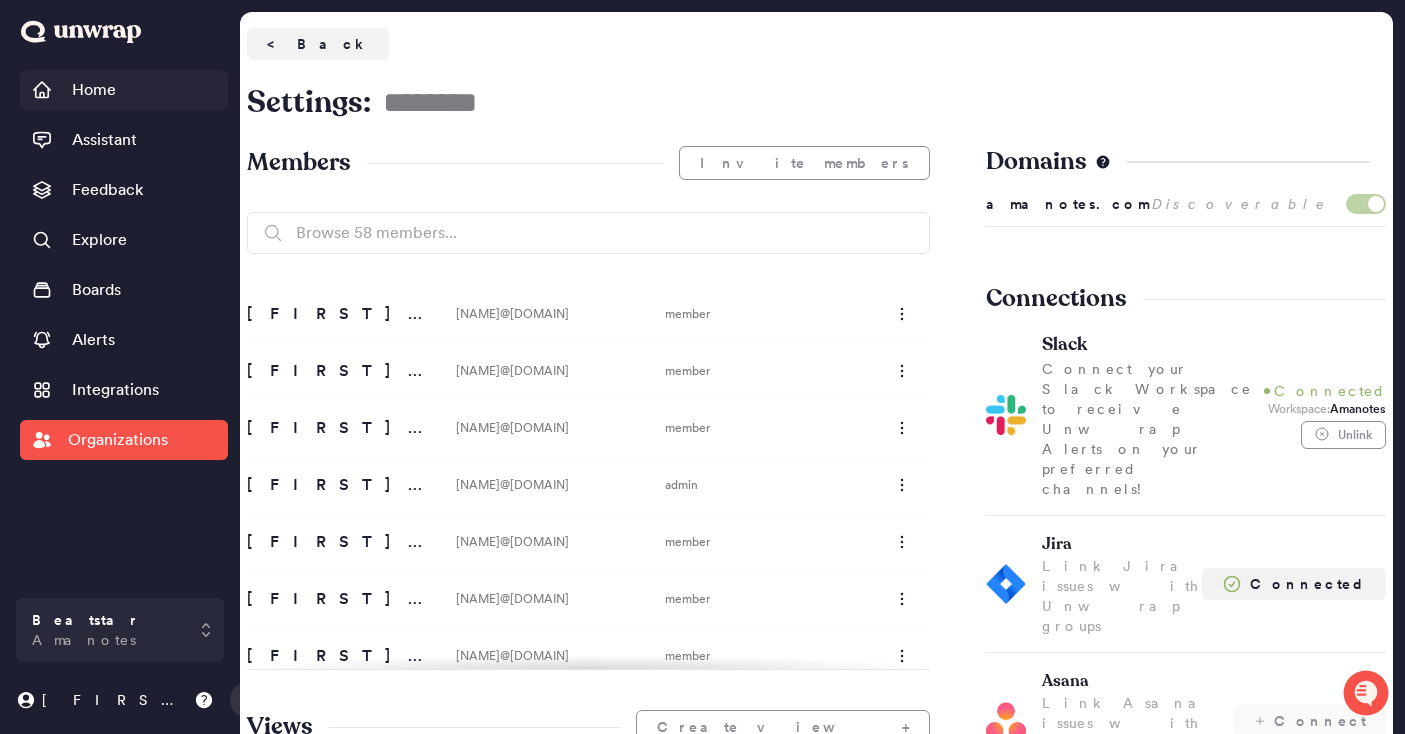 click on "Home" at bounding box center [94, 90] 